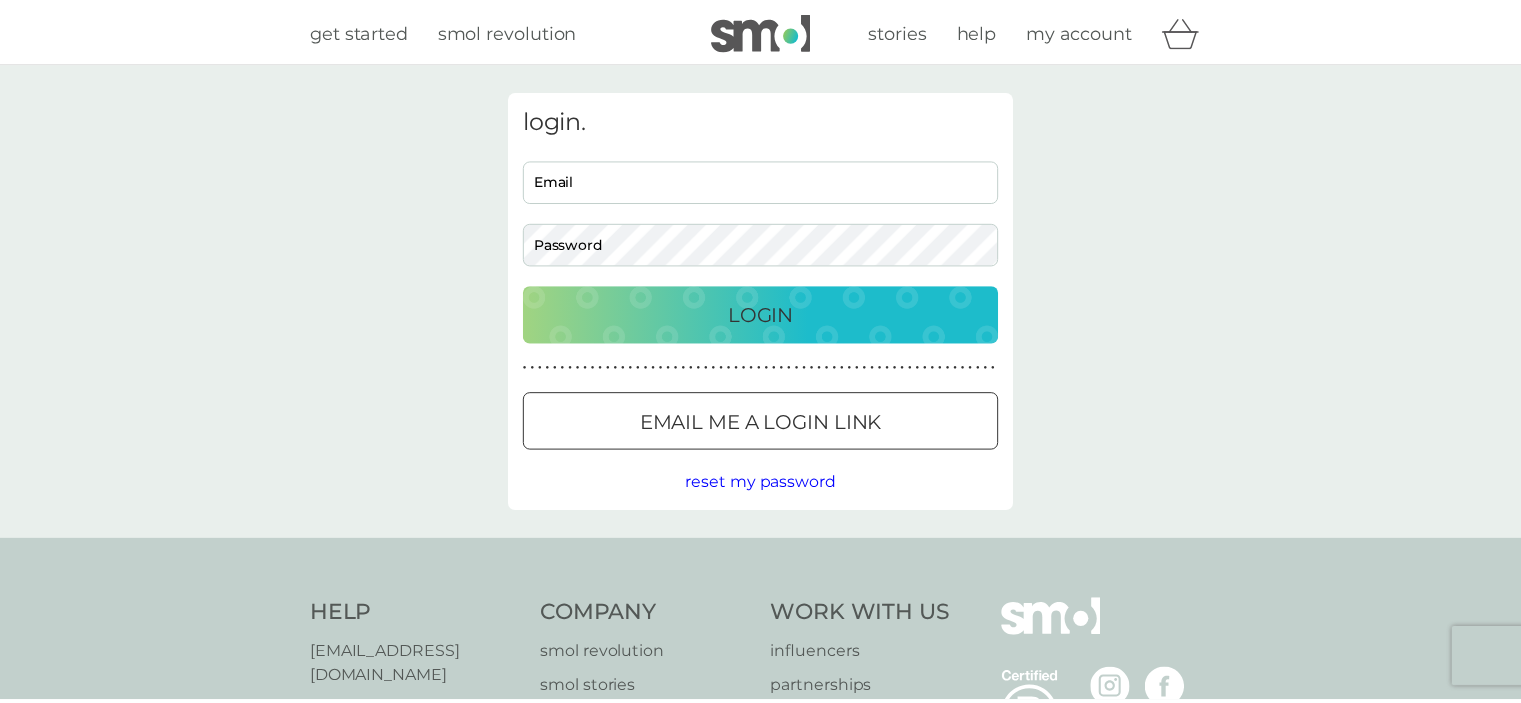 scroll, scrollTop: 0, scrollLeft: 0, axis: both 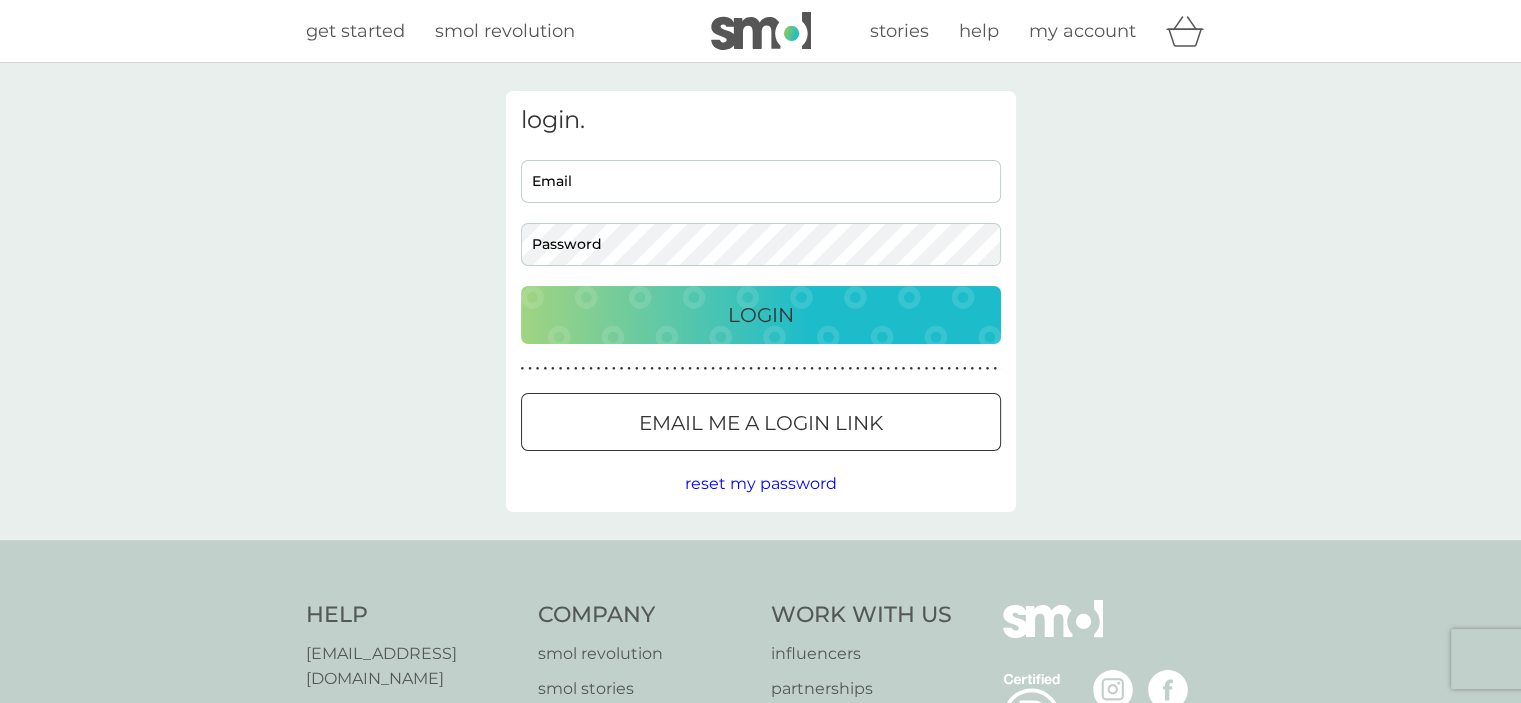 type on "[EMAIL_ADDRESS][DOMAIN_NAME]" 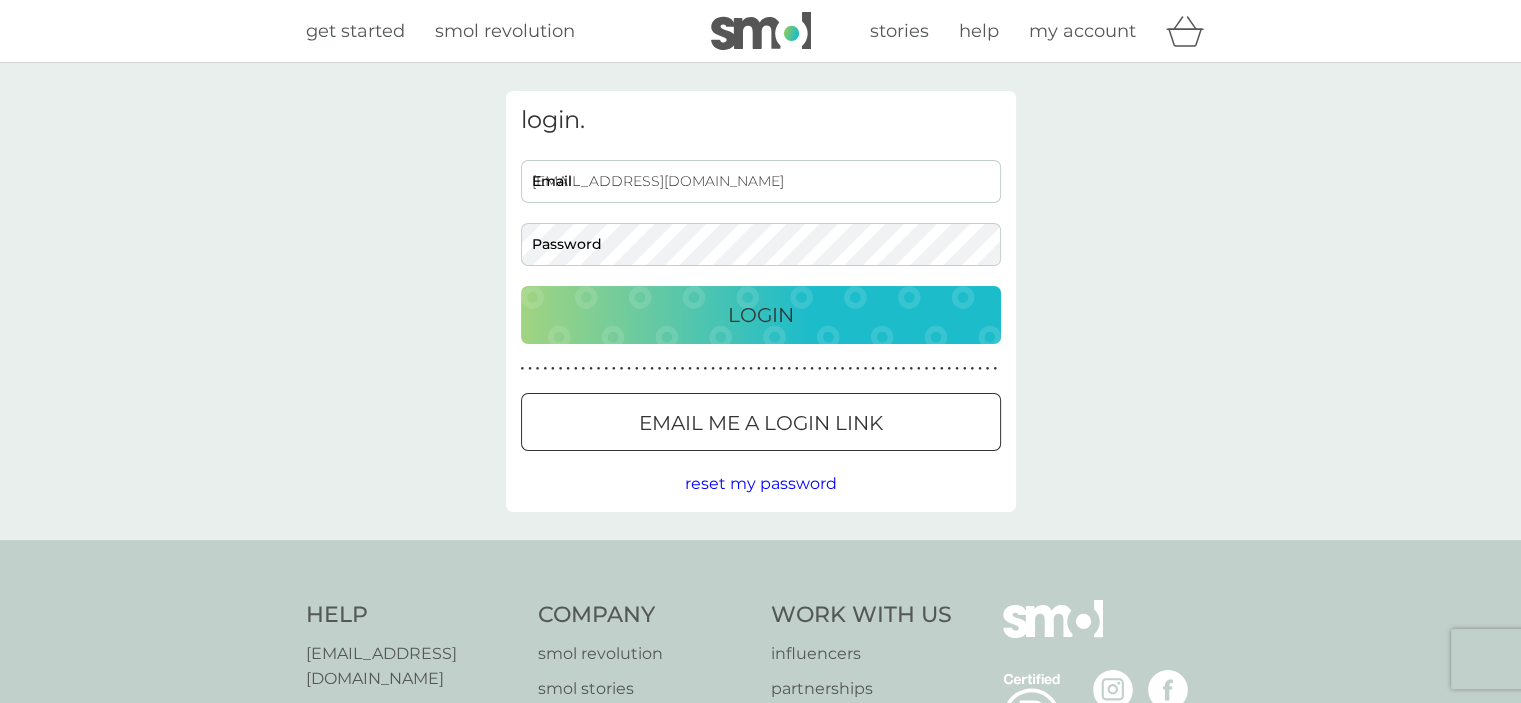 click on "Login" at bounding box center [761, 315] 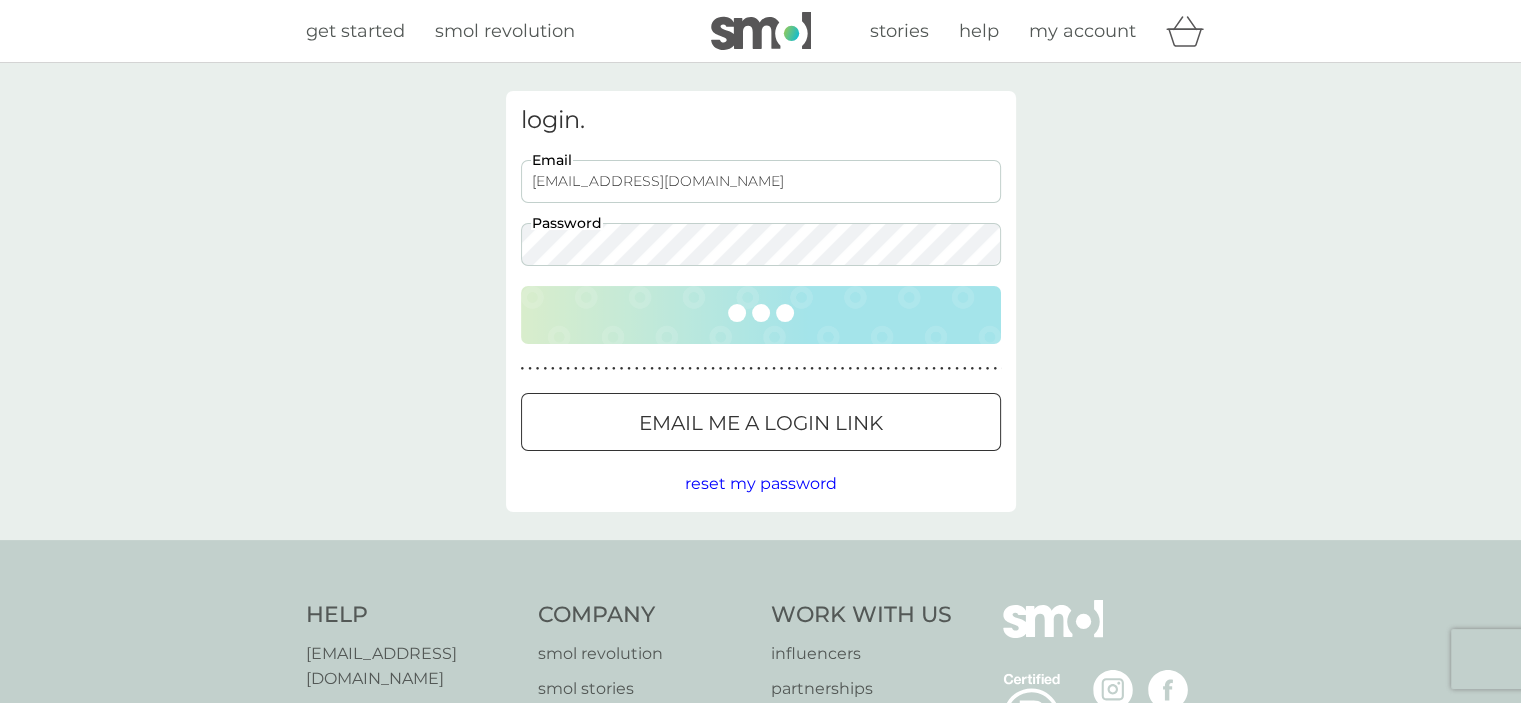 scroll, scrollTop: 0, scrollLeft: 0, axis: both 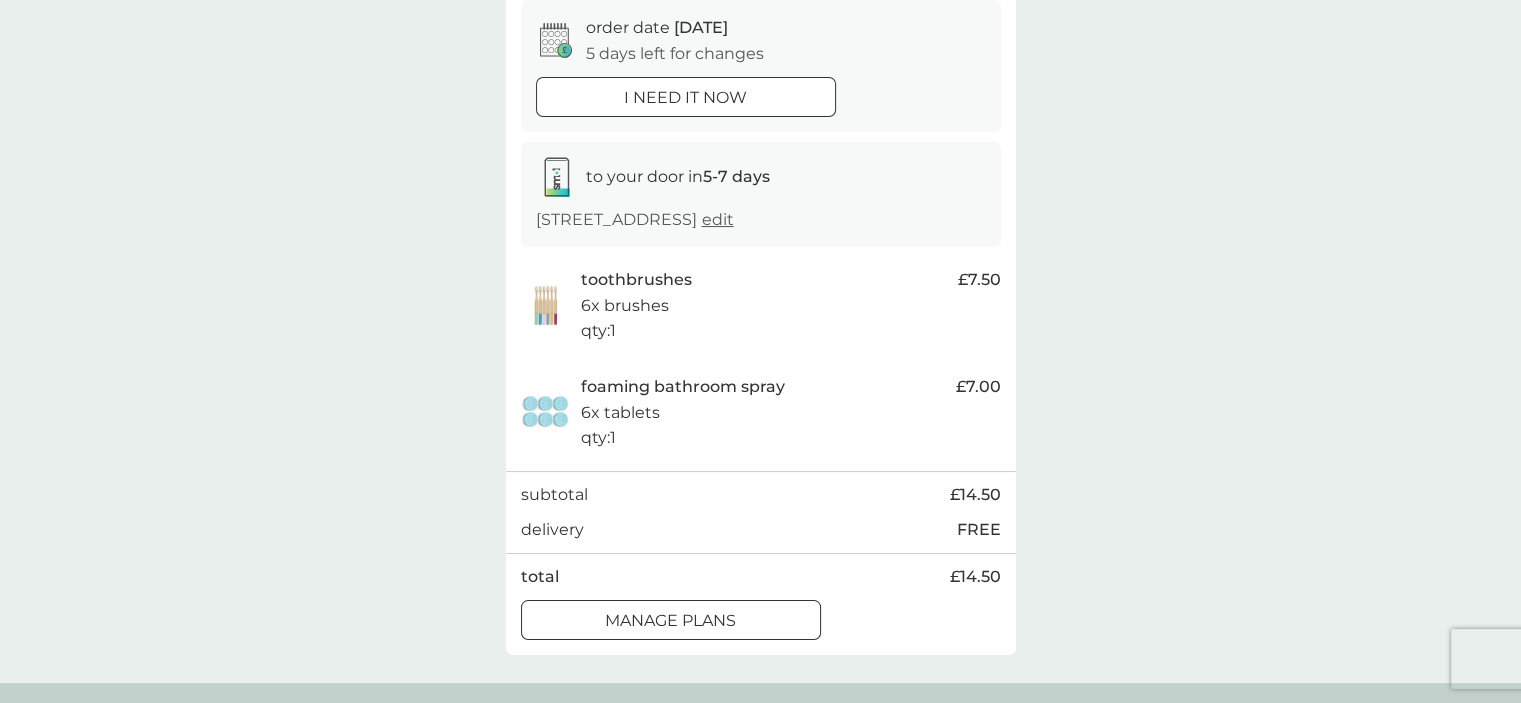 click on "manage plans" at bounding box center [670, 621] 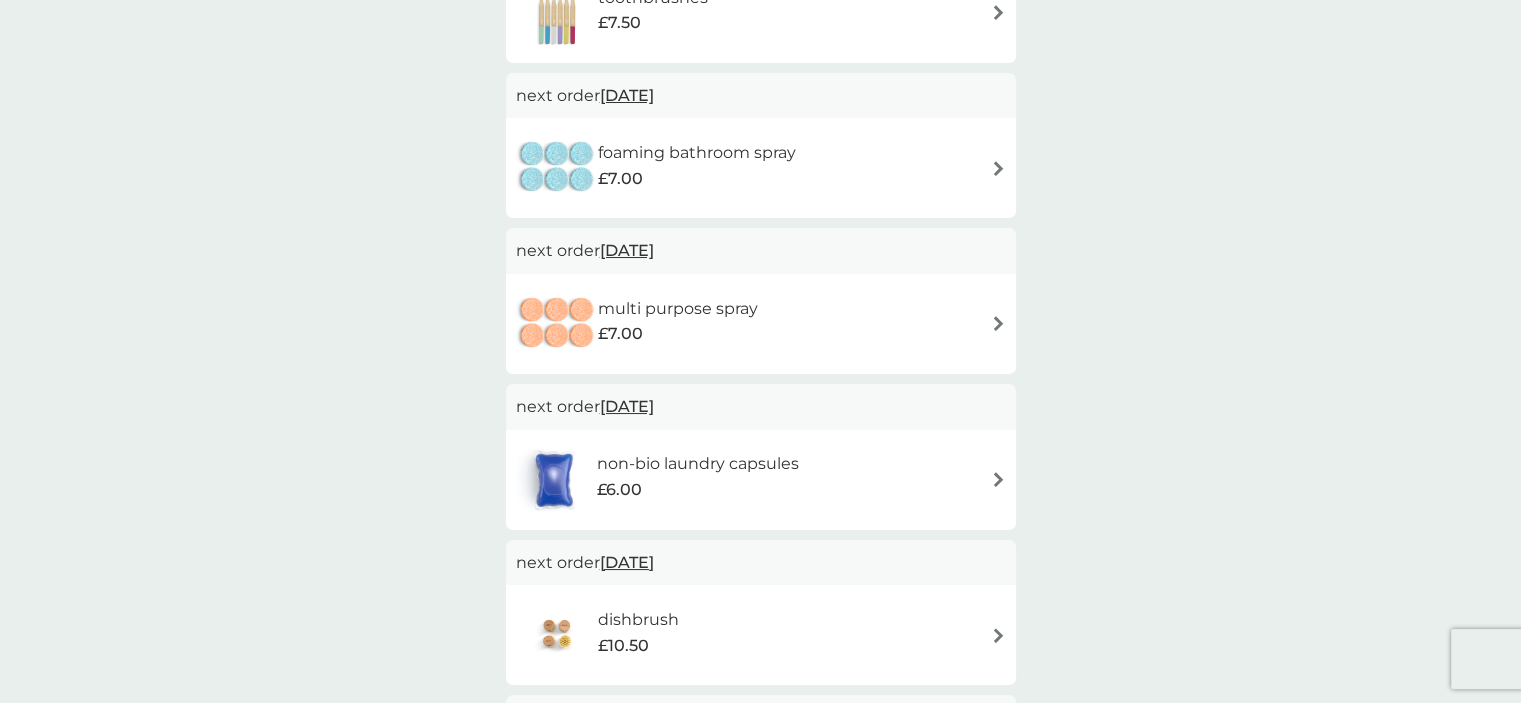 scroll, scrollTop: 300, scrollLeft: 0, axis: vertical 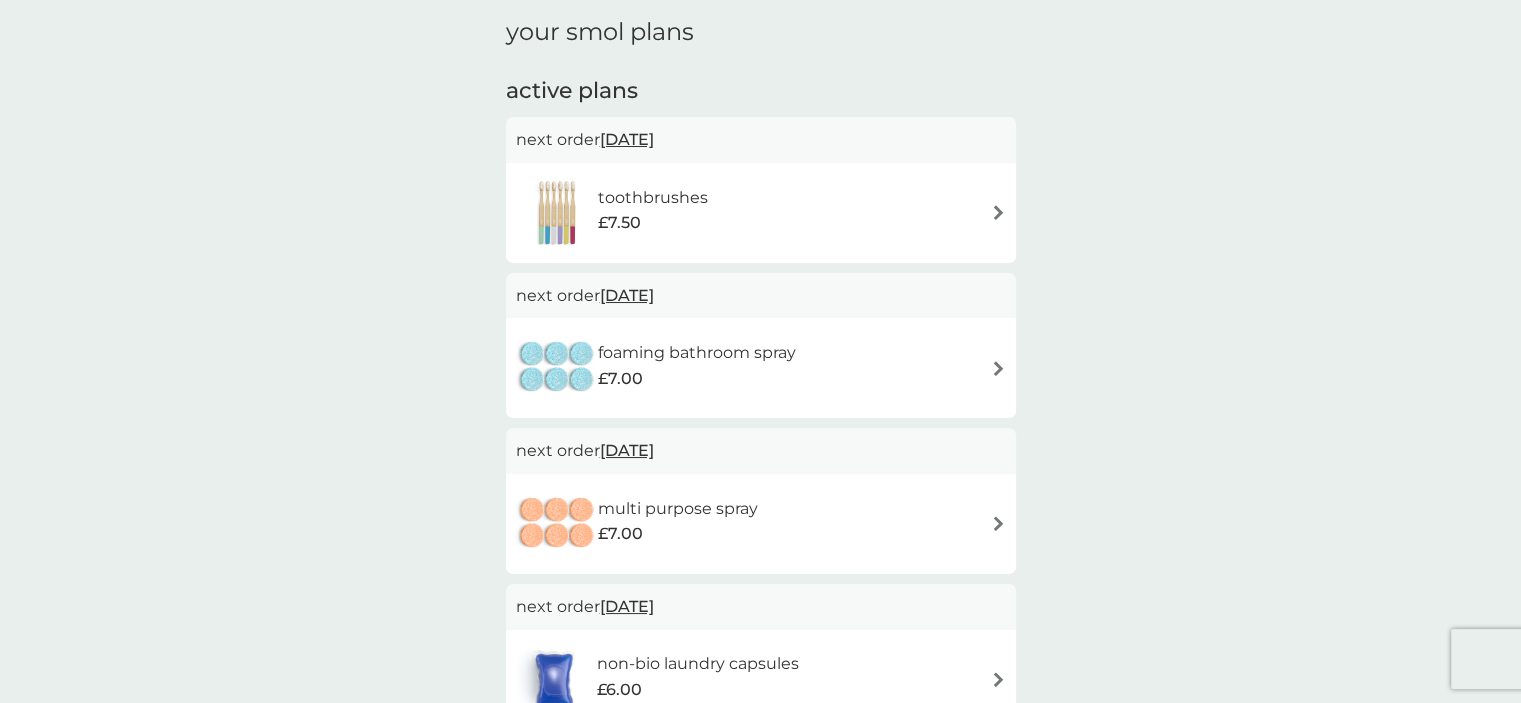 click on "£7.00" at bounding box center [697, 379] 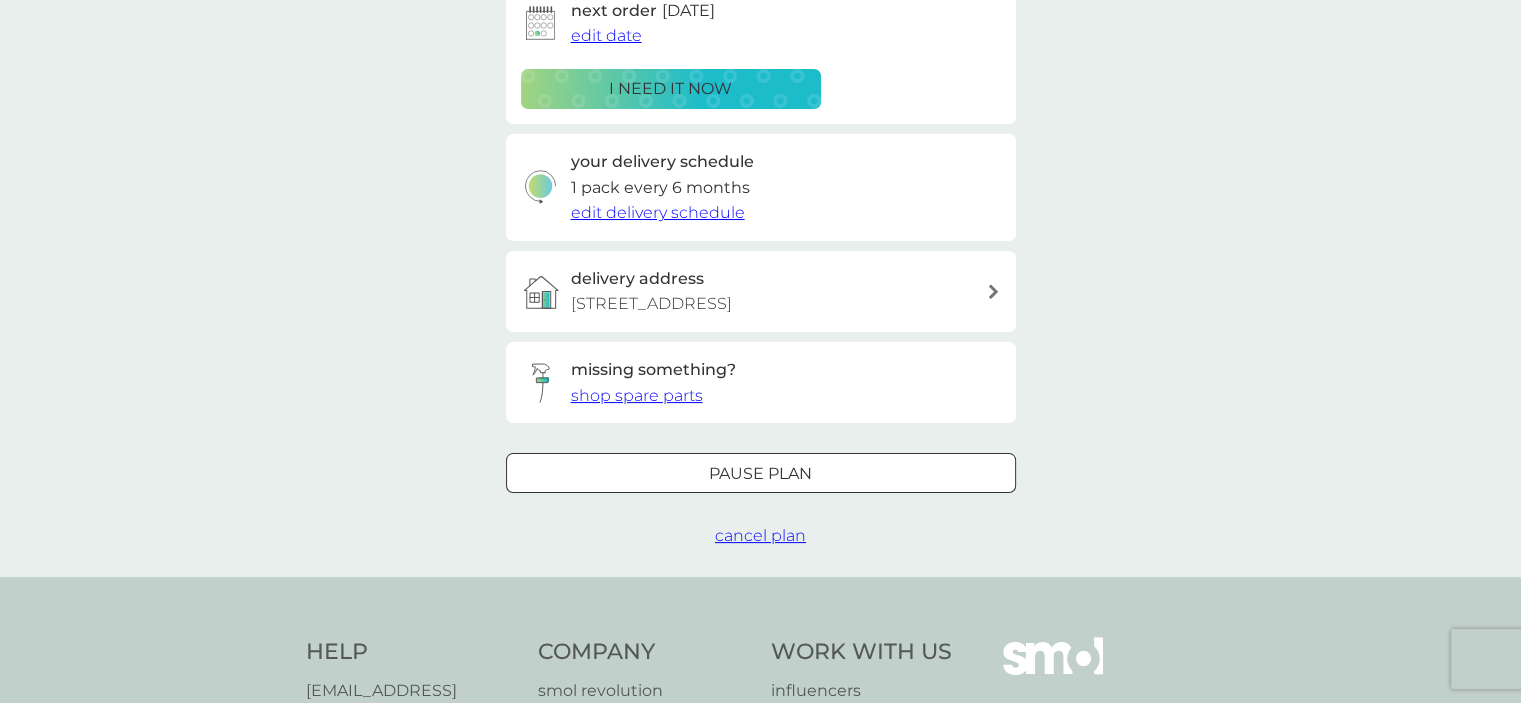 scroll, scrollTop: 400, scrollLeft: 0, axis: vertical 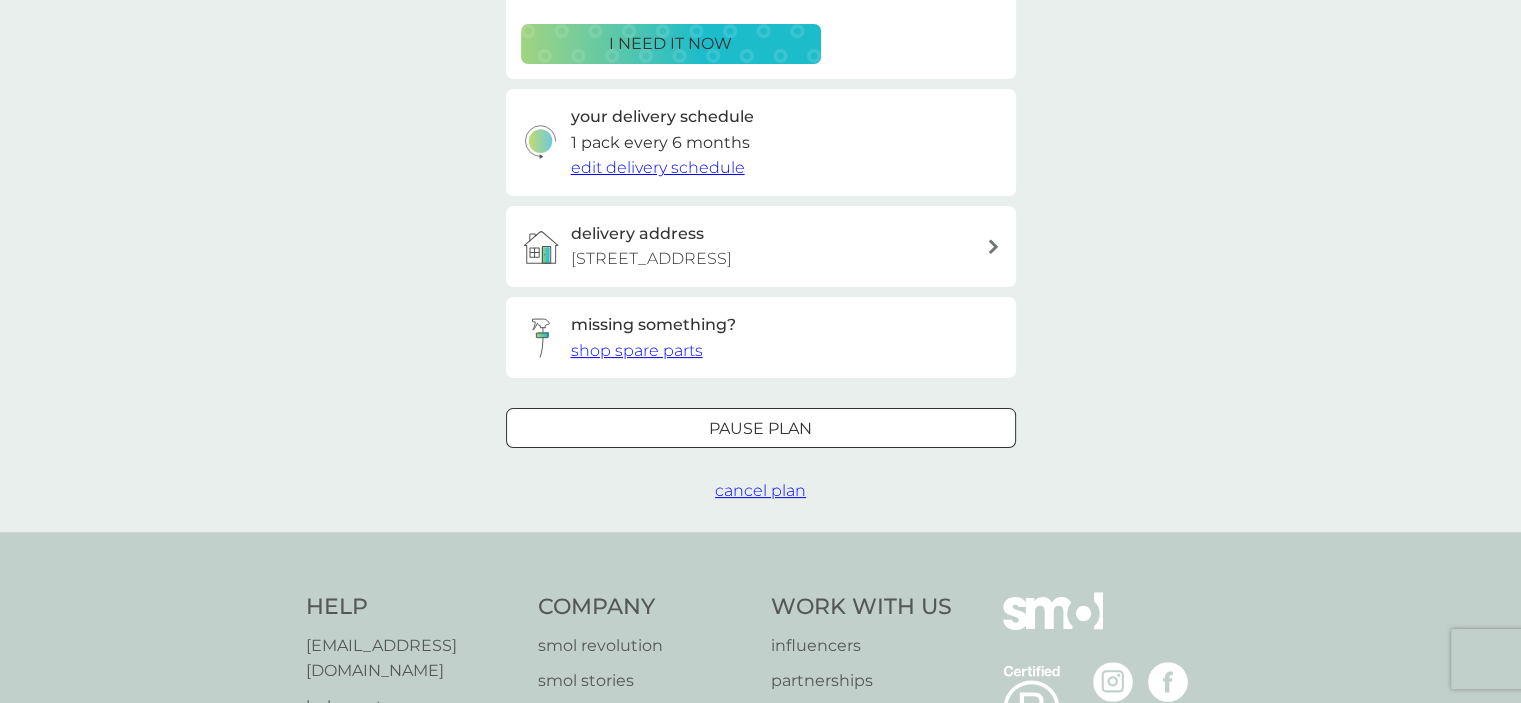 click on "cancel plan" at bounding box center [760, 490] 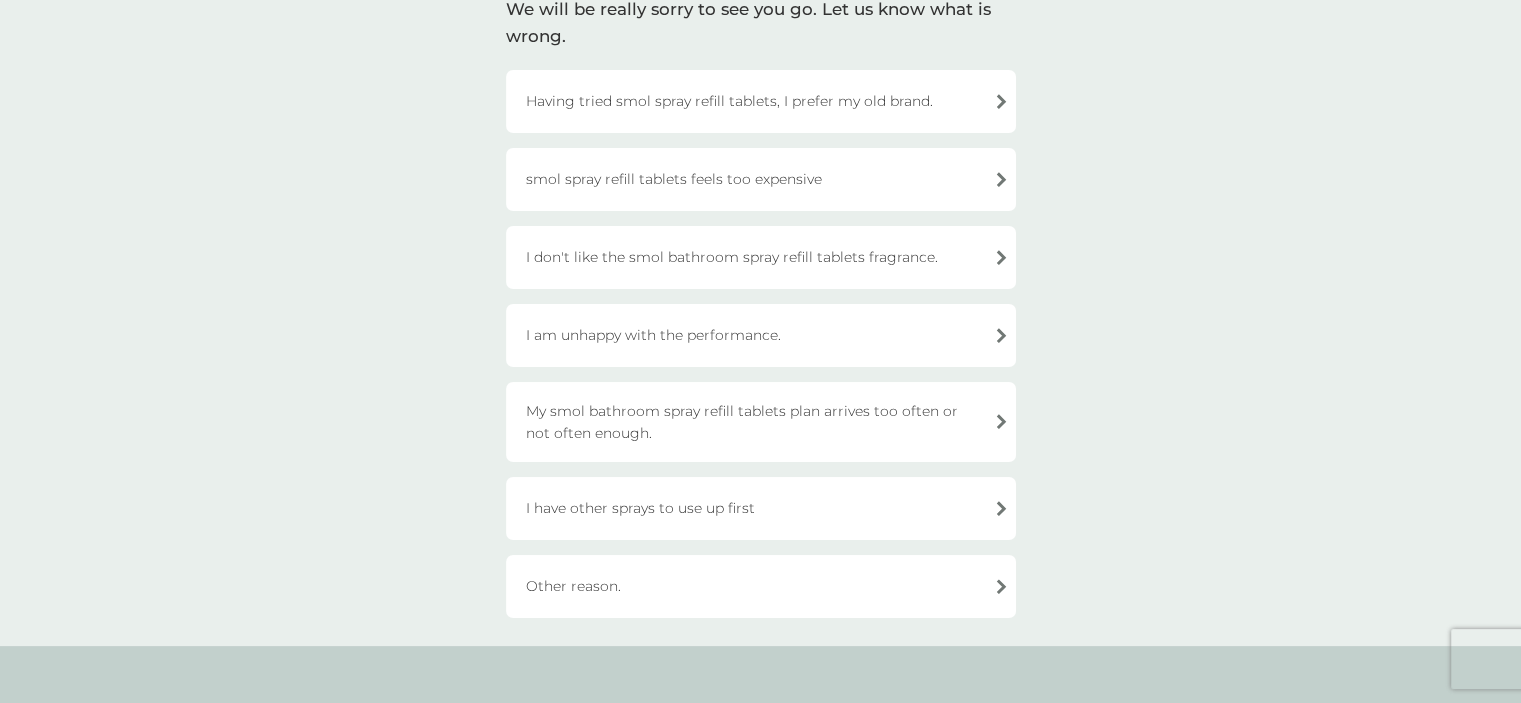 scroll, scrollTop: 200, scrollLeft: 0, axis: vertical 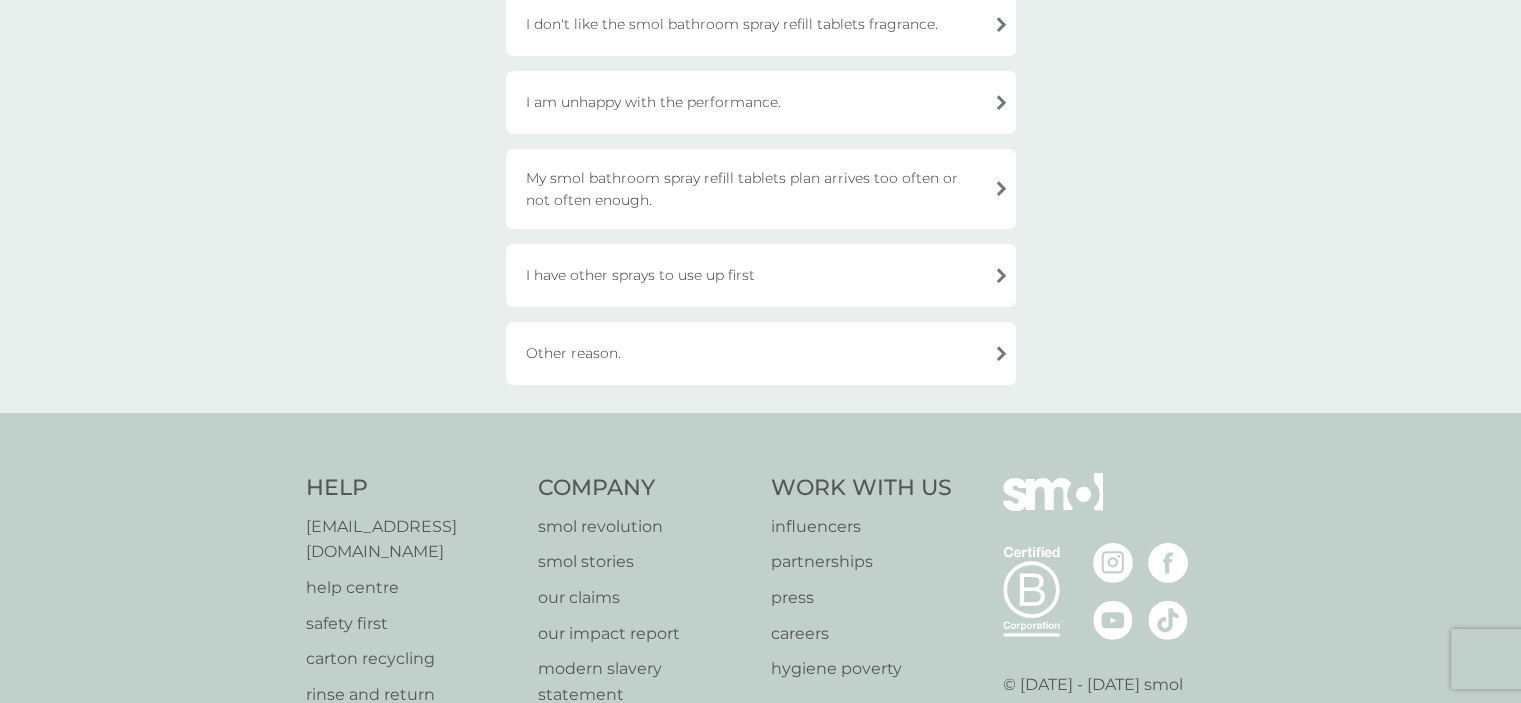 click on "Other reason." at bounding box center [761, 353] 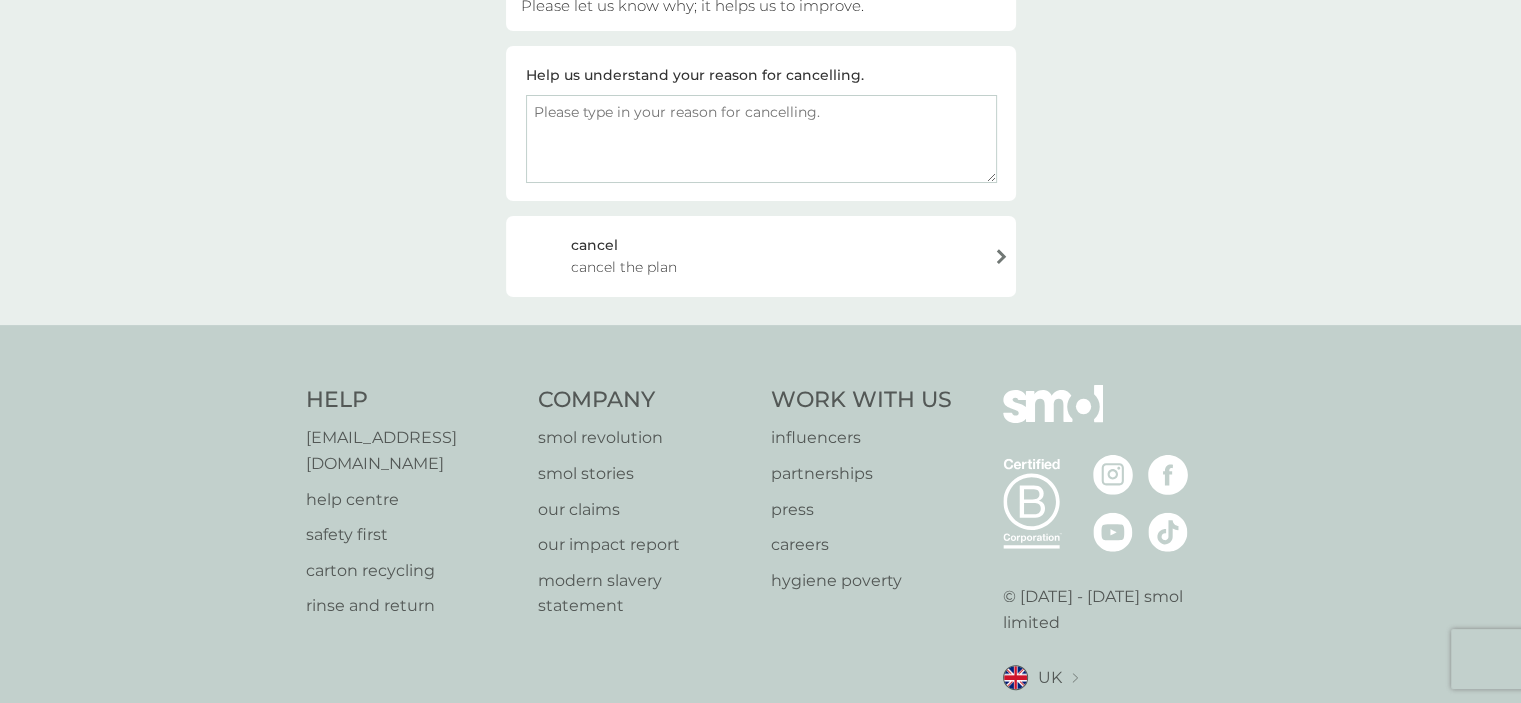 scroll, scrollTop: 271, scrollLeft: 0, axis: vertical 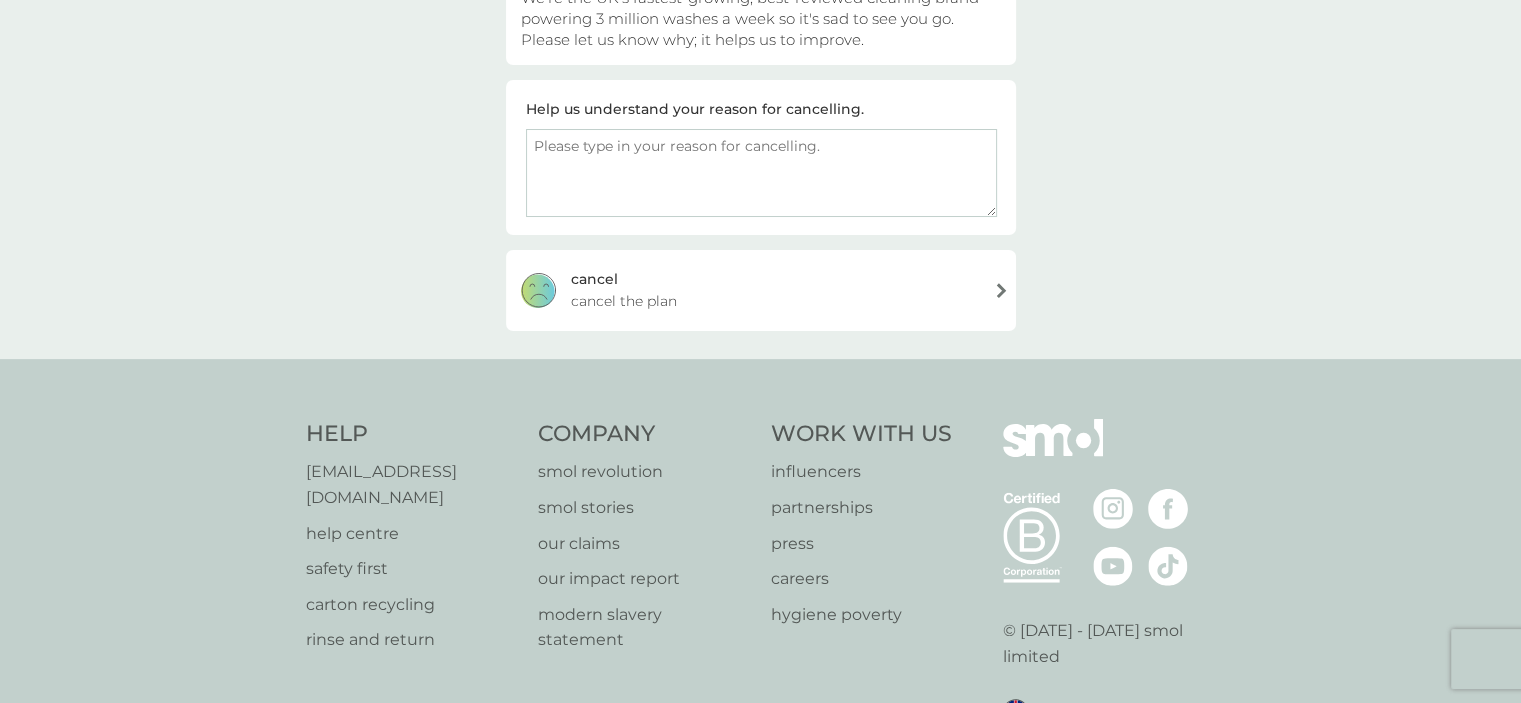 click at bounding box center [761, 173] 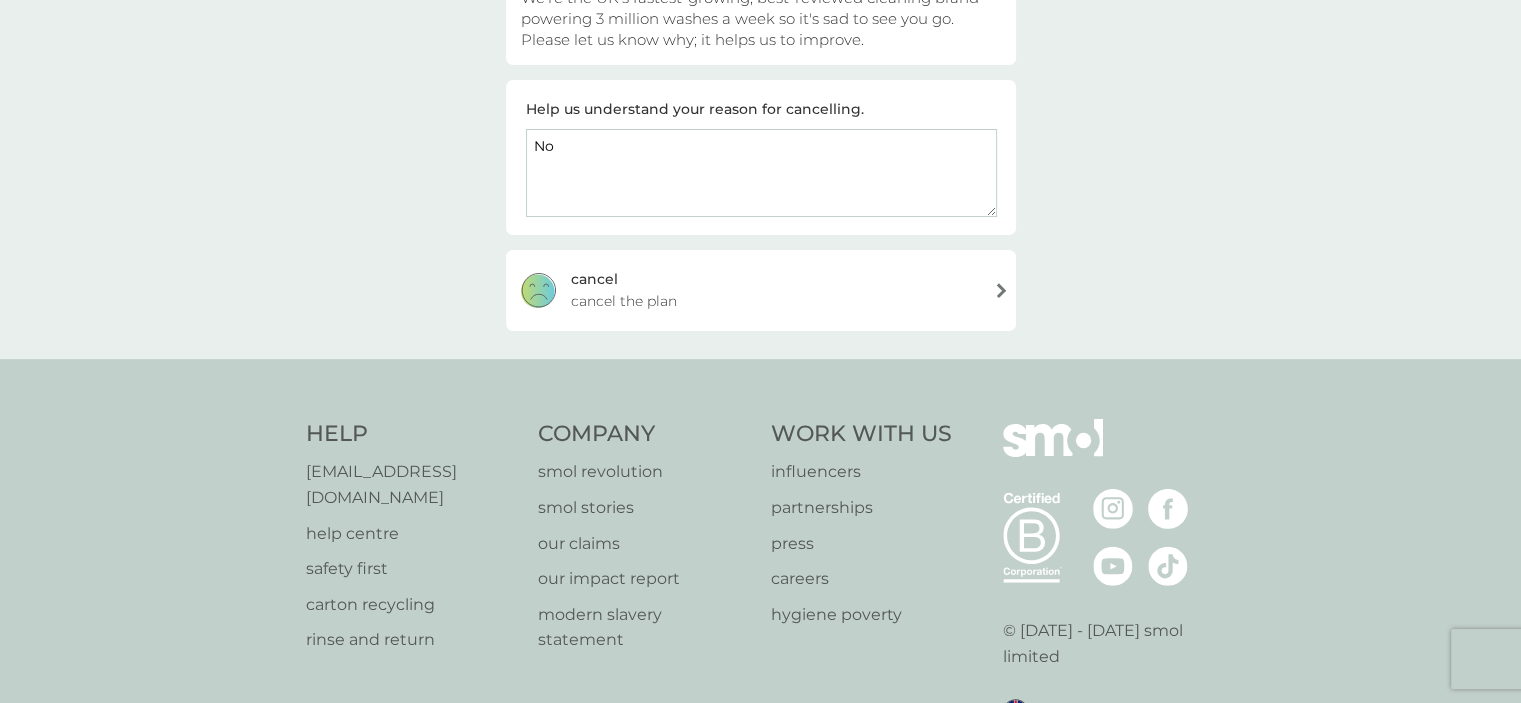 type on "N" 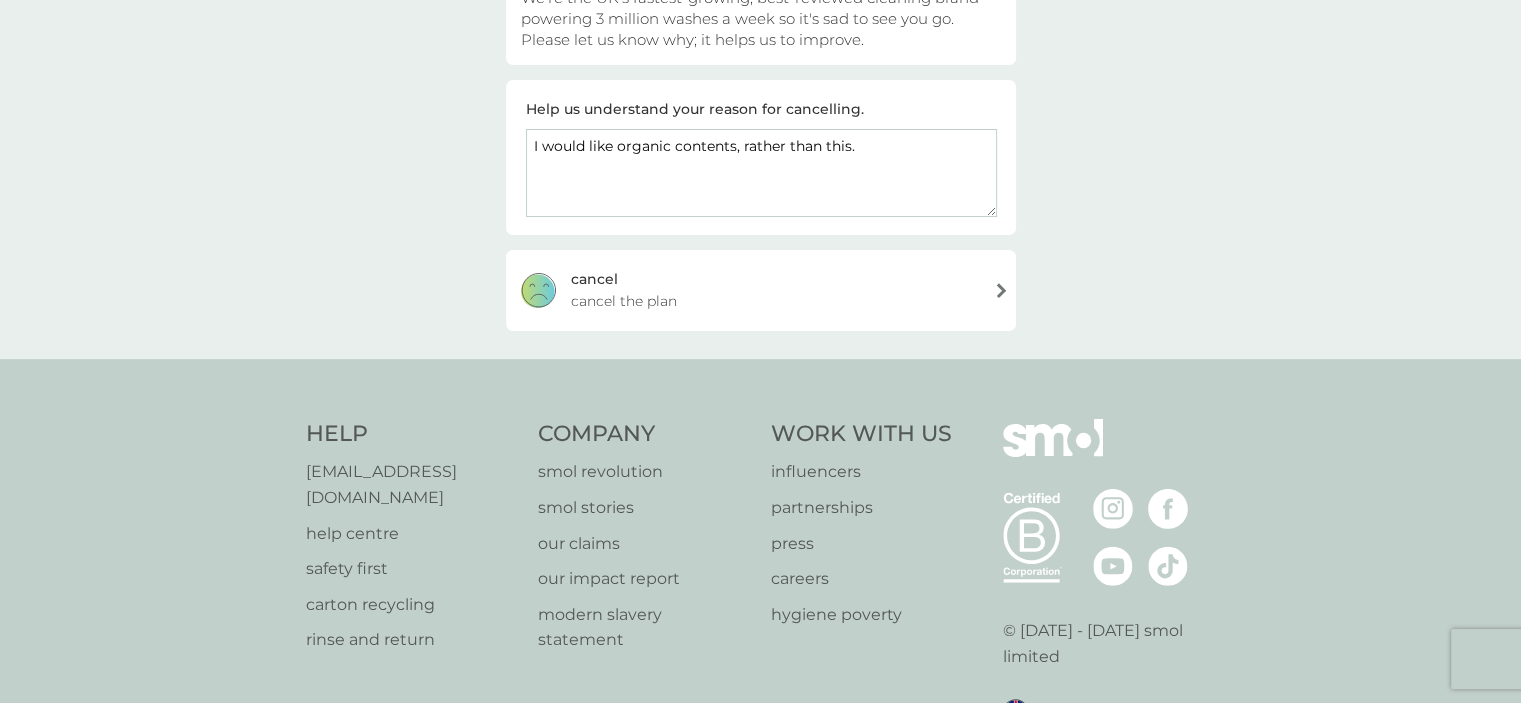 type on "I would like organic contents, rather than this." 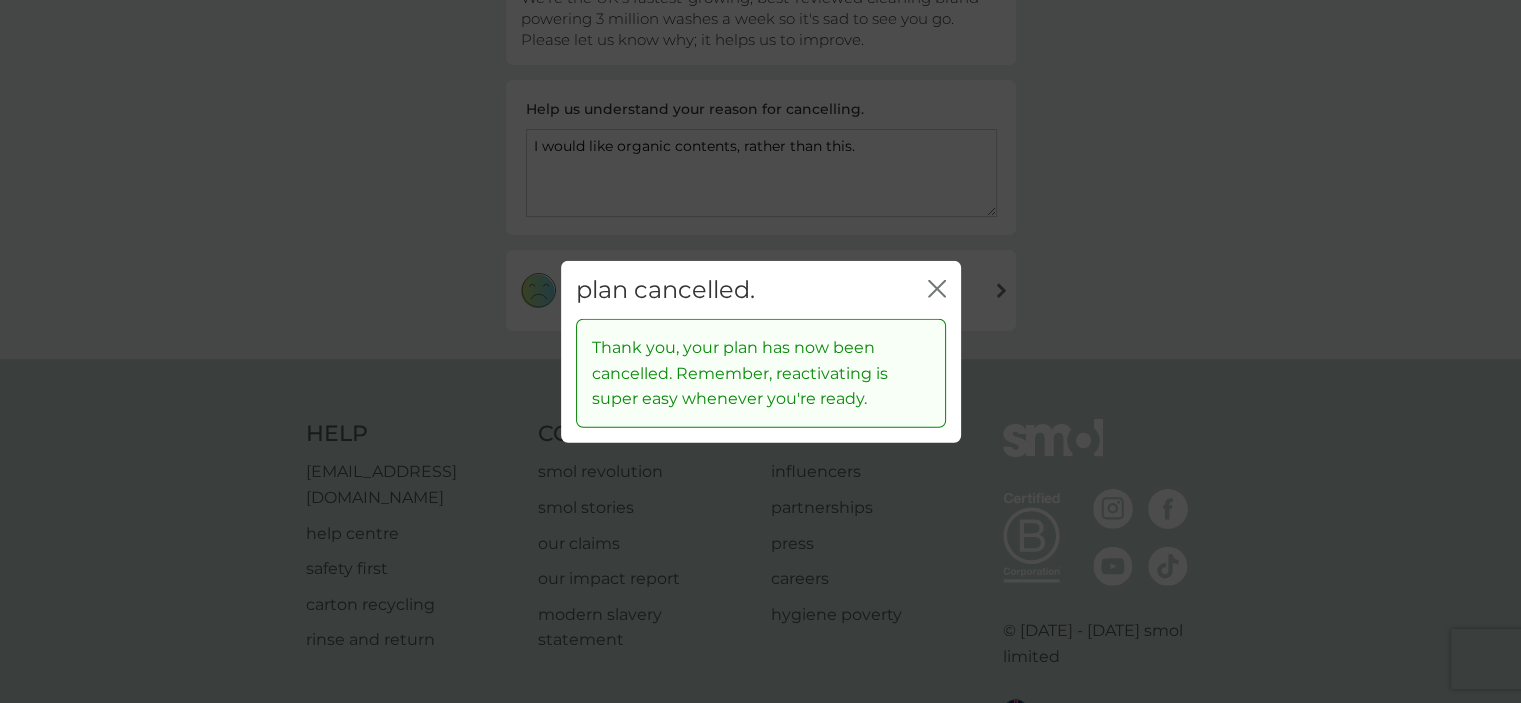 drag, startPoint x: 944, startPoint y: 289, endPoint x: 851, endPoint y: 311, distance: 95.566734 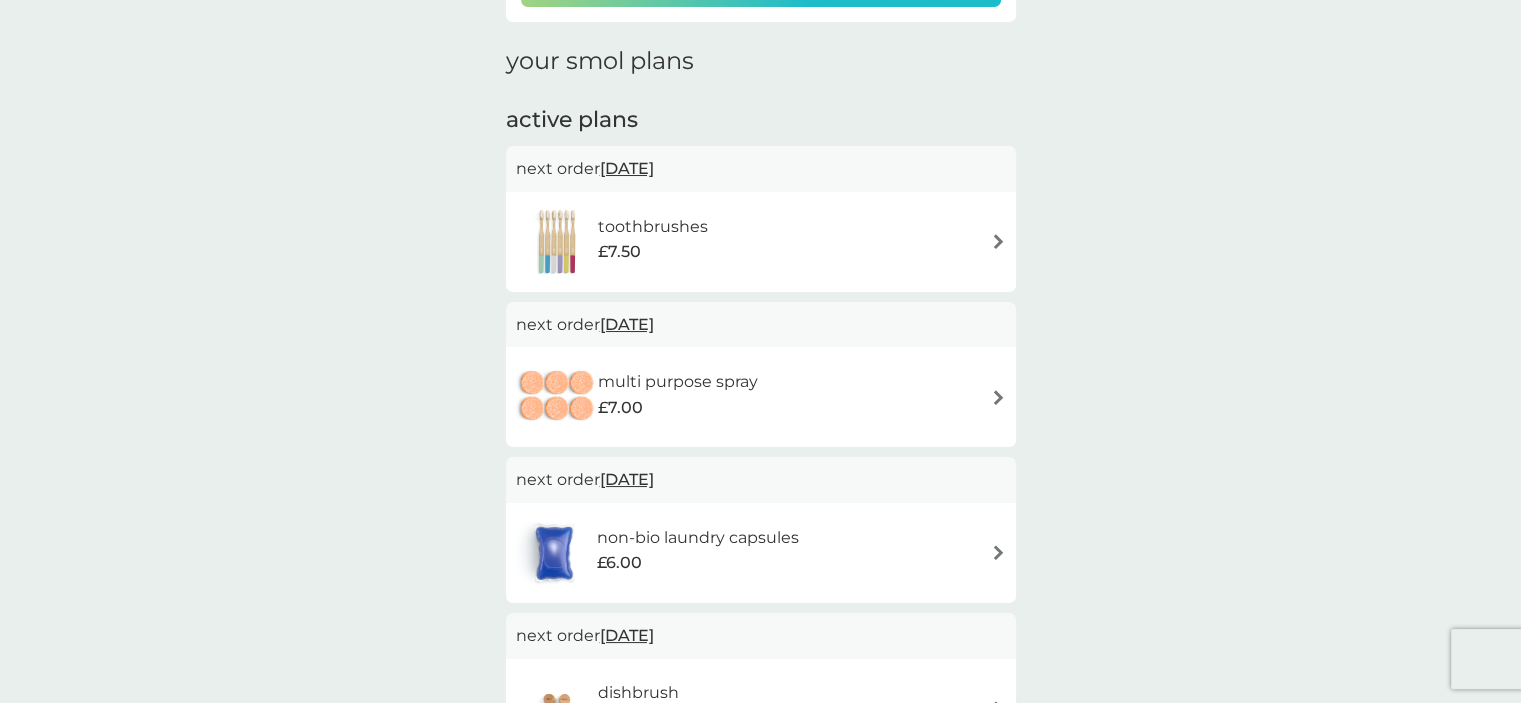 scroll, scrollTop: 0, scrollLeft: 0, axis: both 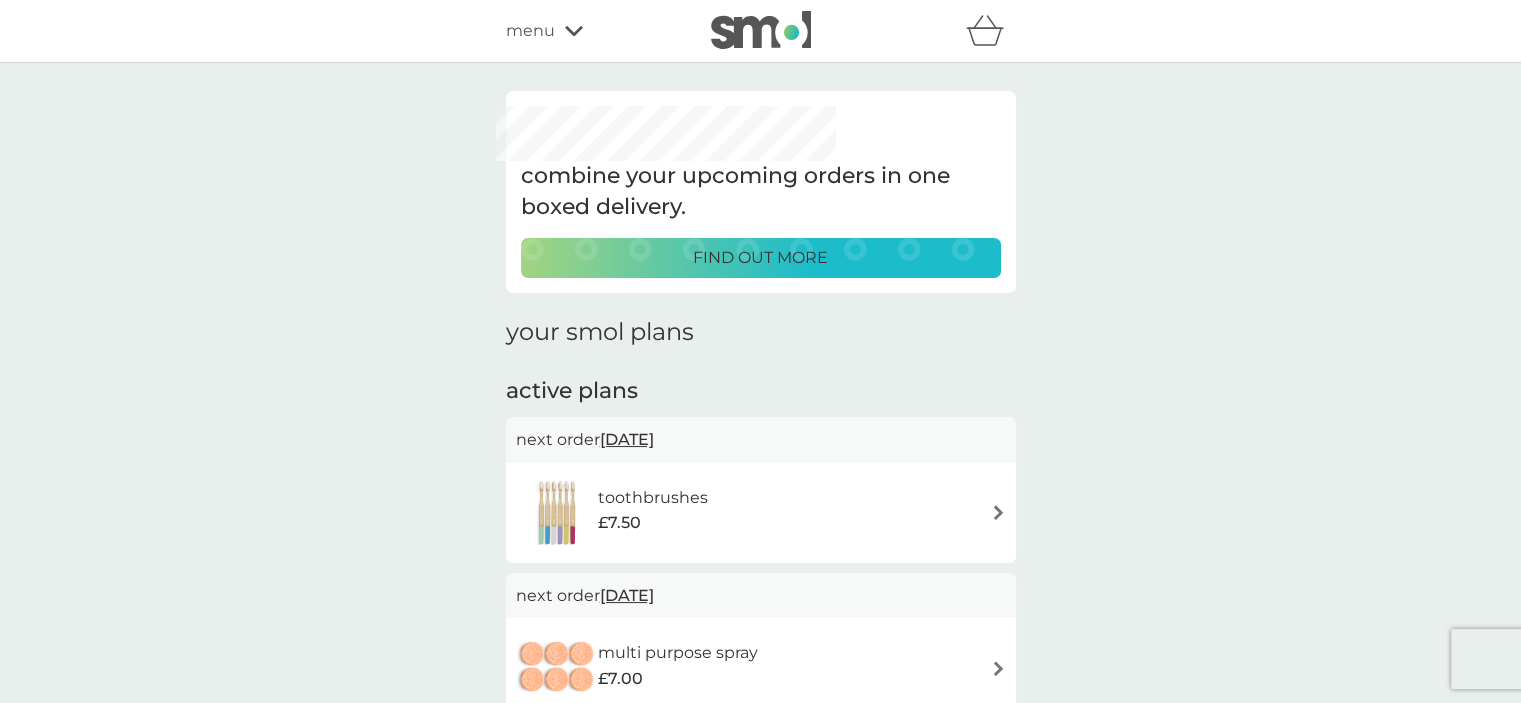 click on "toothbrushes £7.50" at bounding box center [761, 513] 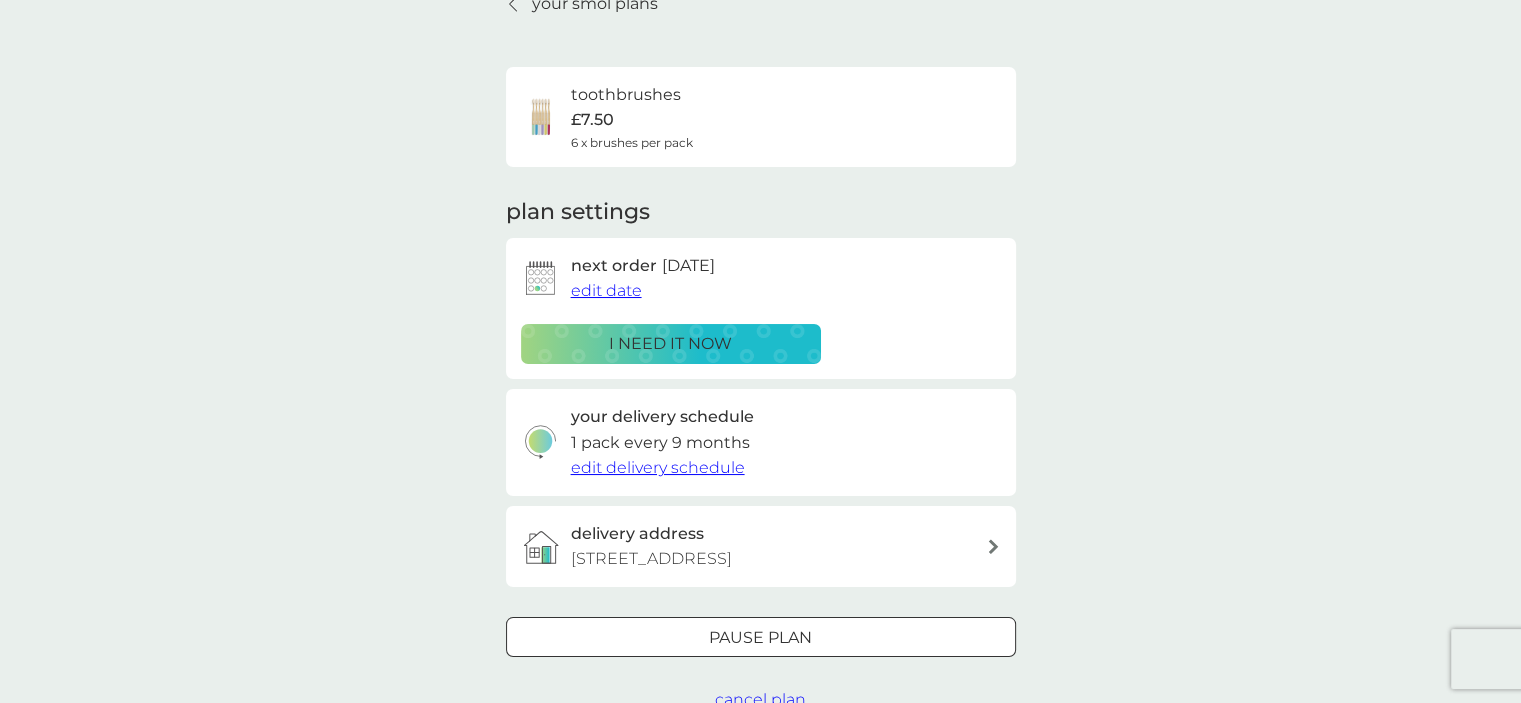 scroll, scrollTop: 200, scrollLeft: 0, axis: vertical 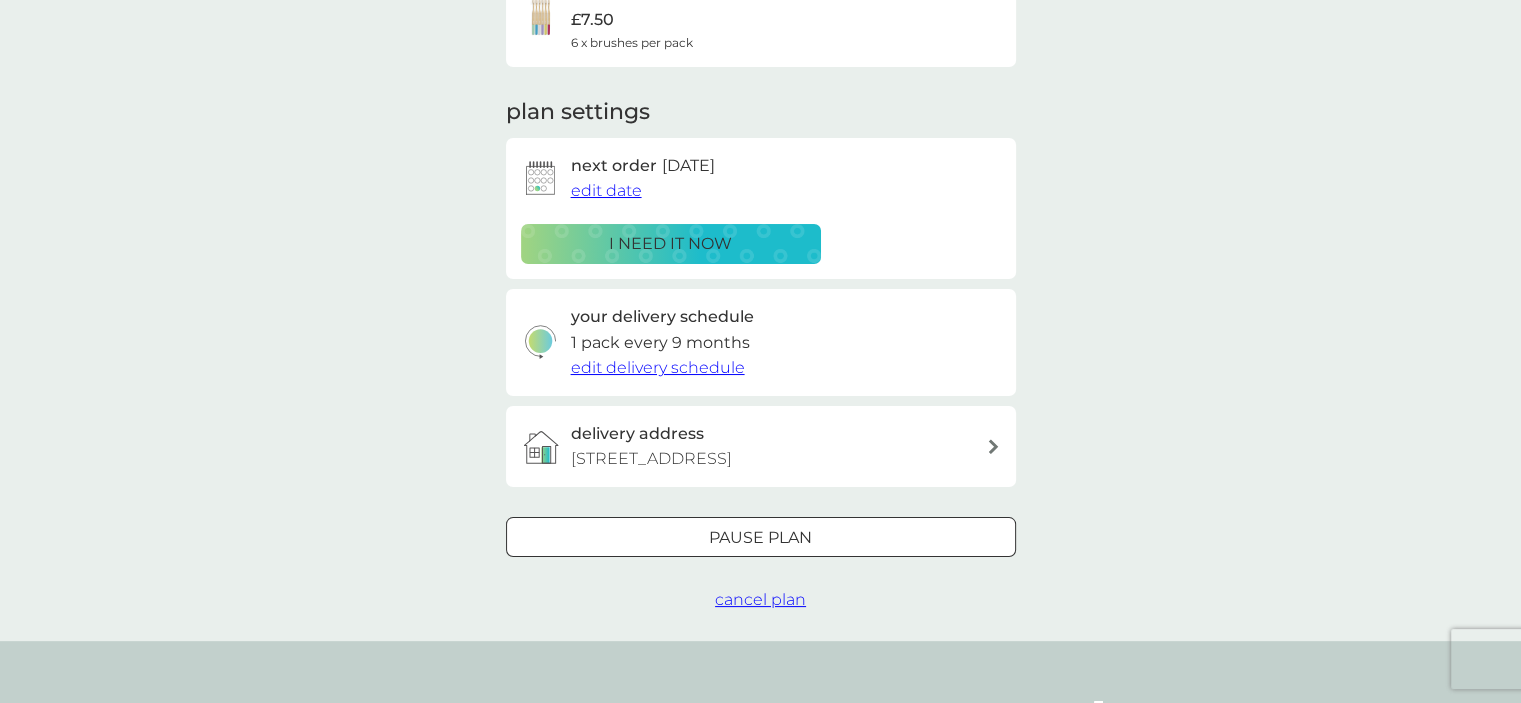 click on "Pause plan" at bounding box center [760, 538] 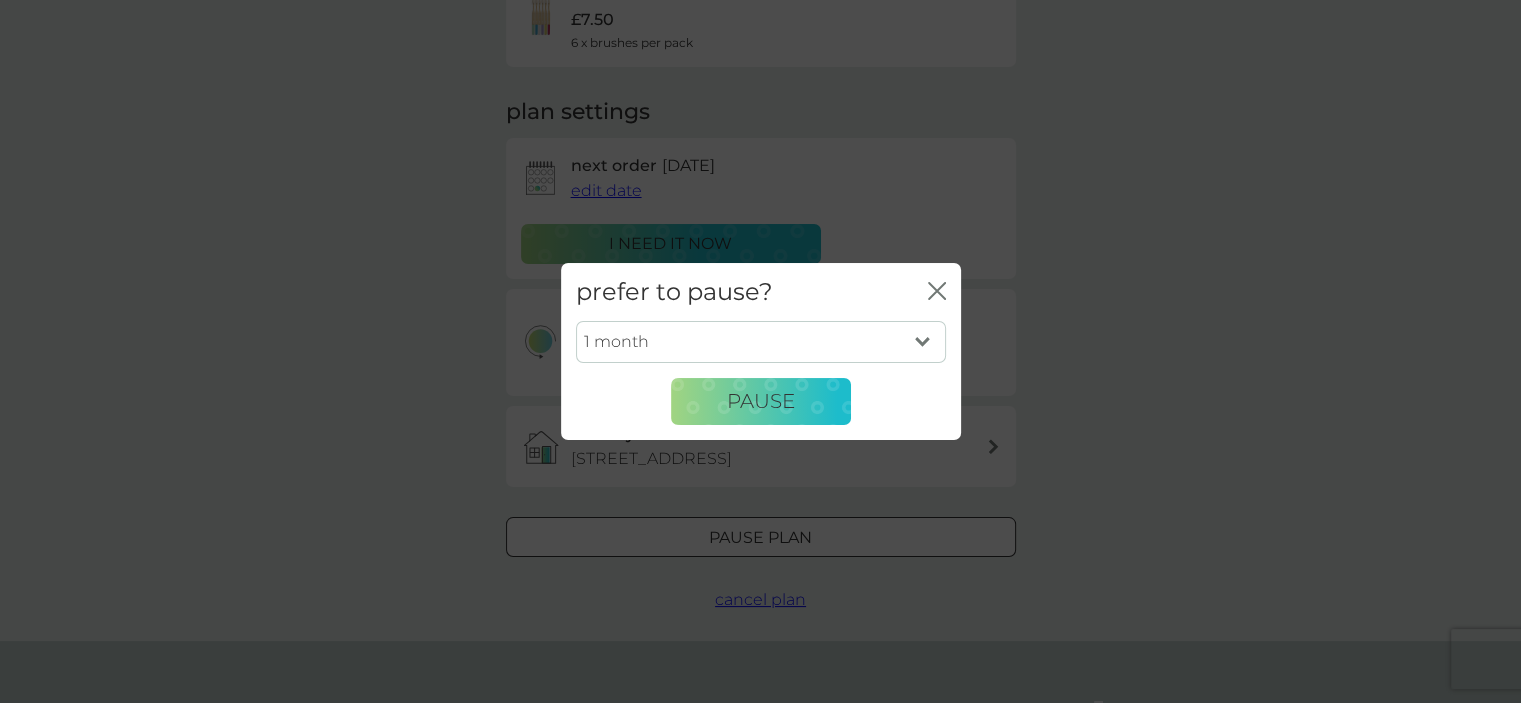 click on "1 month 2 months 3 months 4 months 5 months 6 months" at bounding box center [761, 342] 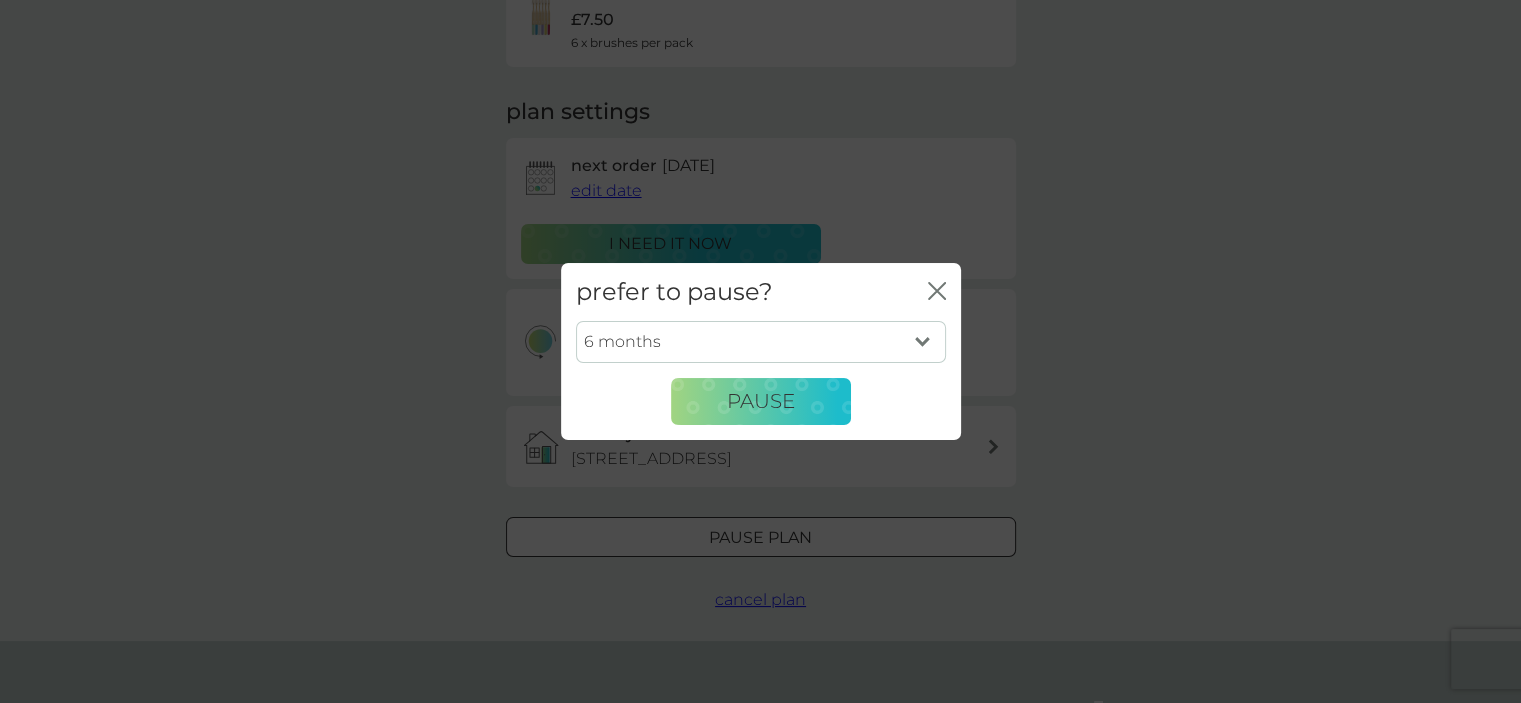 click on "1 month 2 months 3 months 4 months 5 months 6 months" at bounding box center [761, 342] 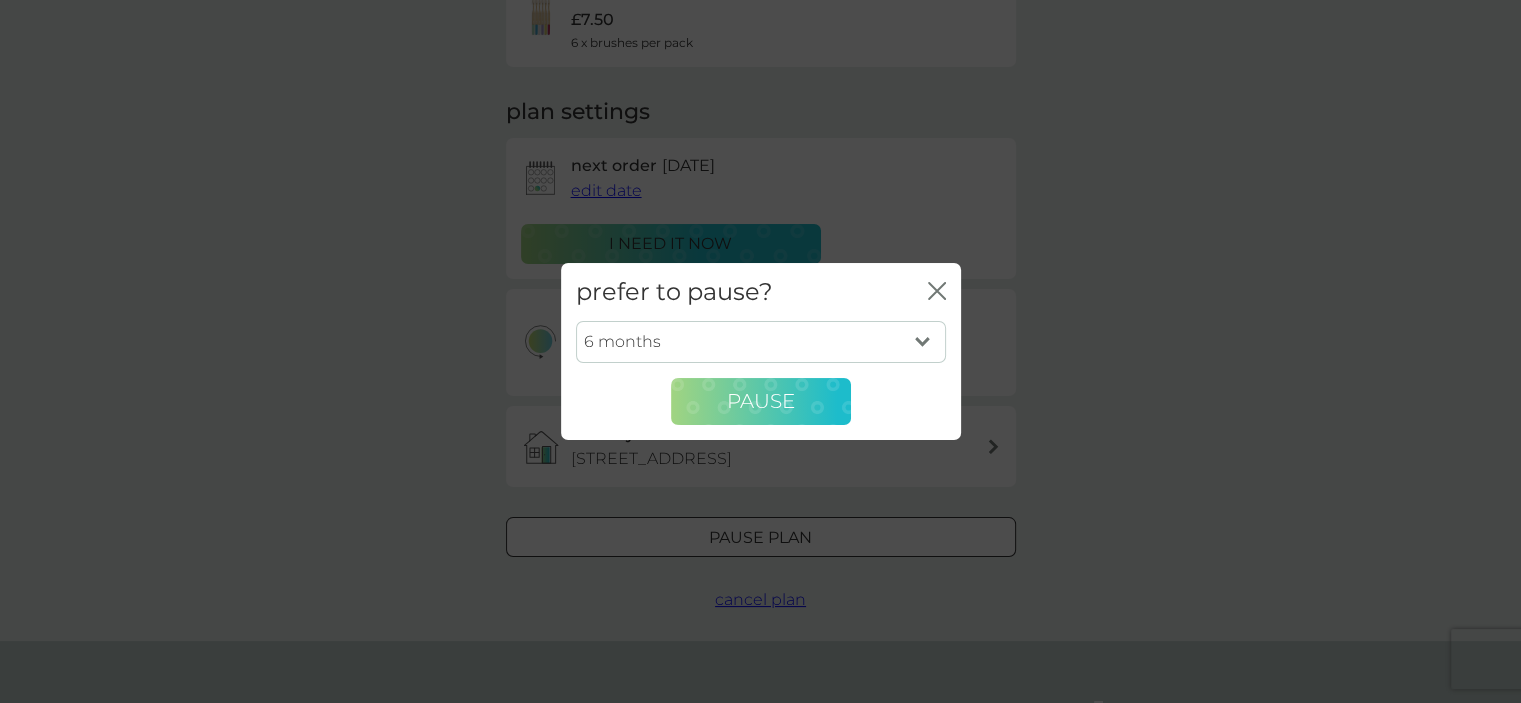 click on "Pause" at bounding box center (761, 401) 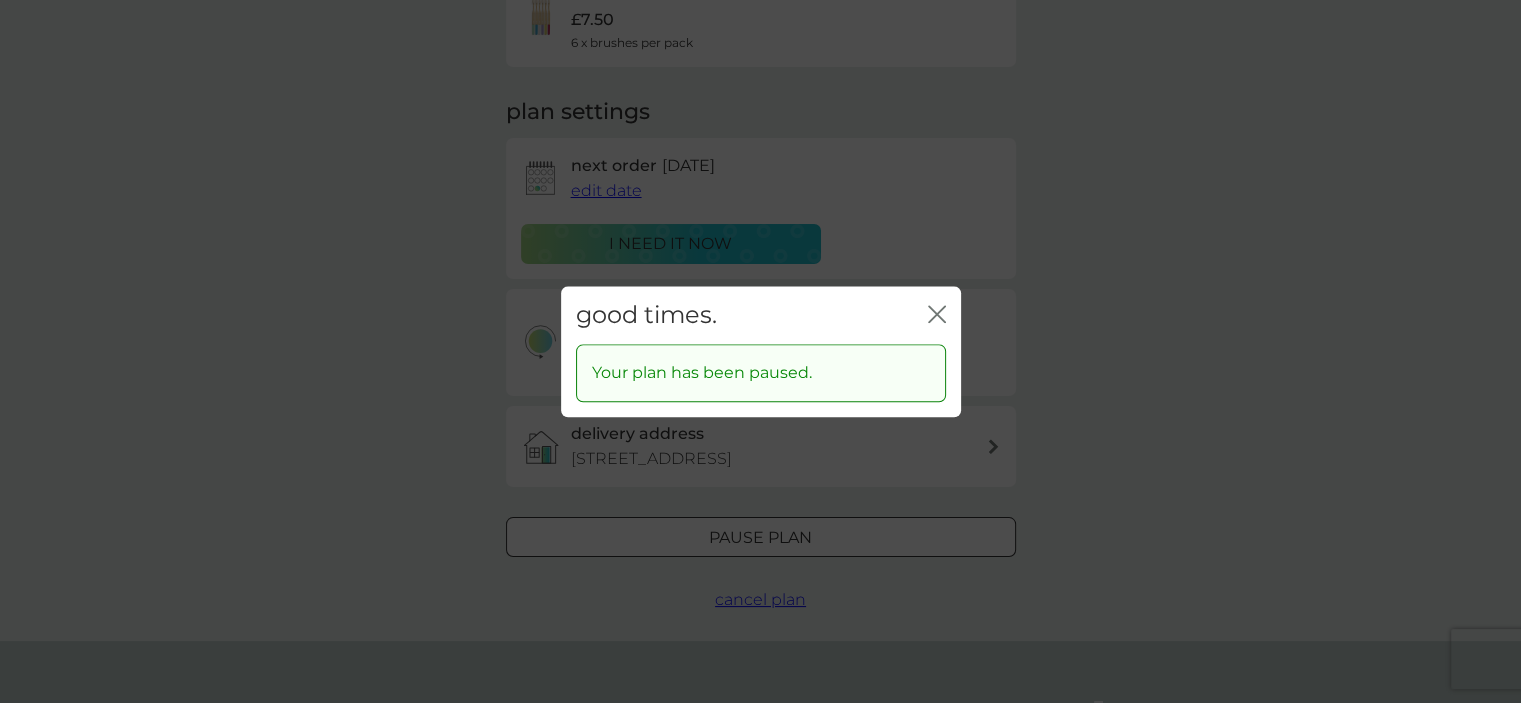 click 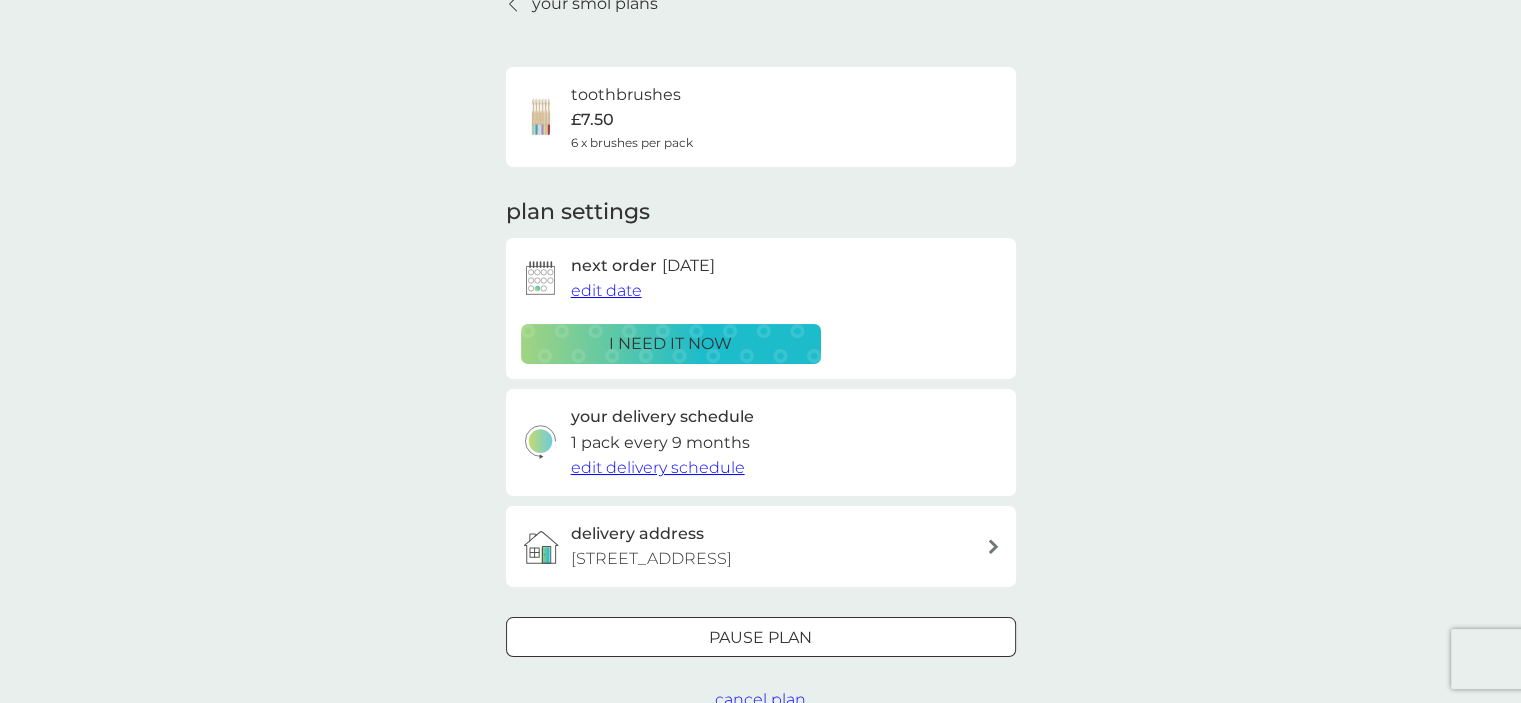 scroll, scrollTop: 0, scrollLeft: 0, axis: both 